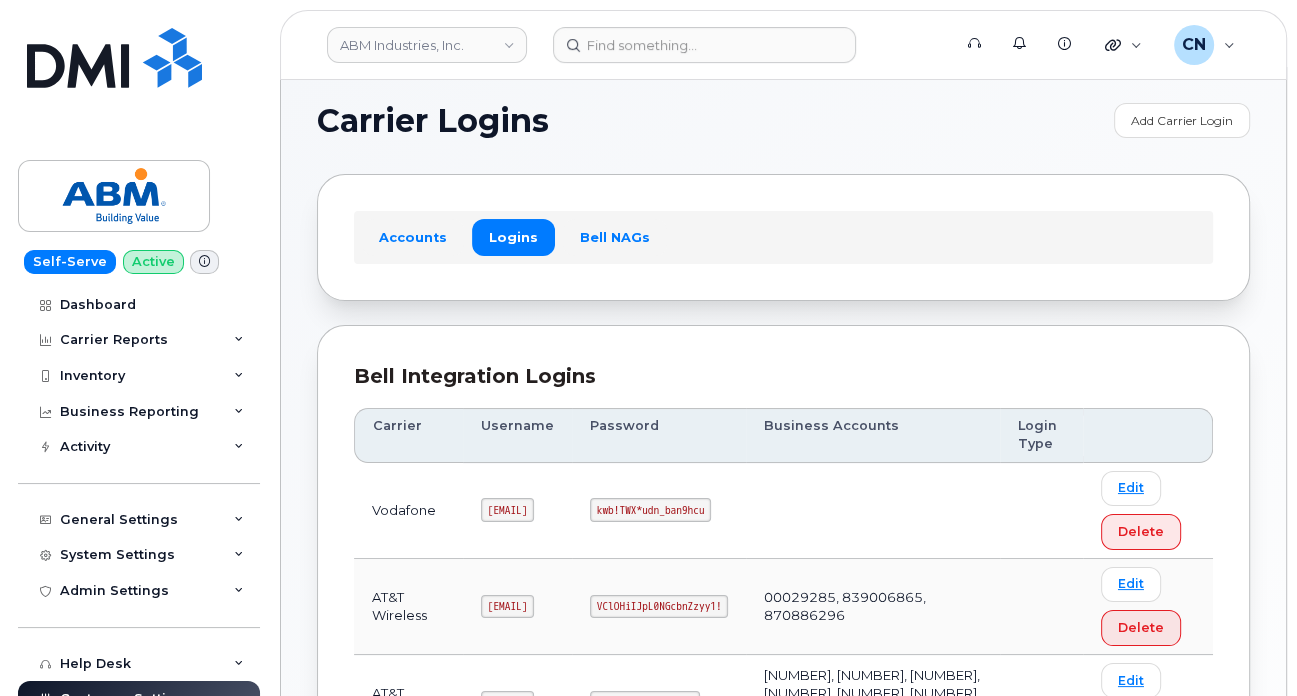 scroll, scrollTop: 200, scrollLeft: 0, axis: vertical 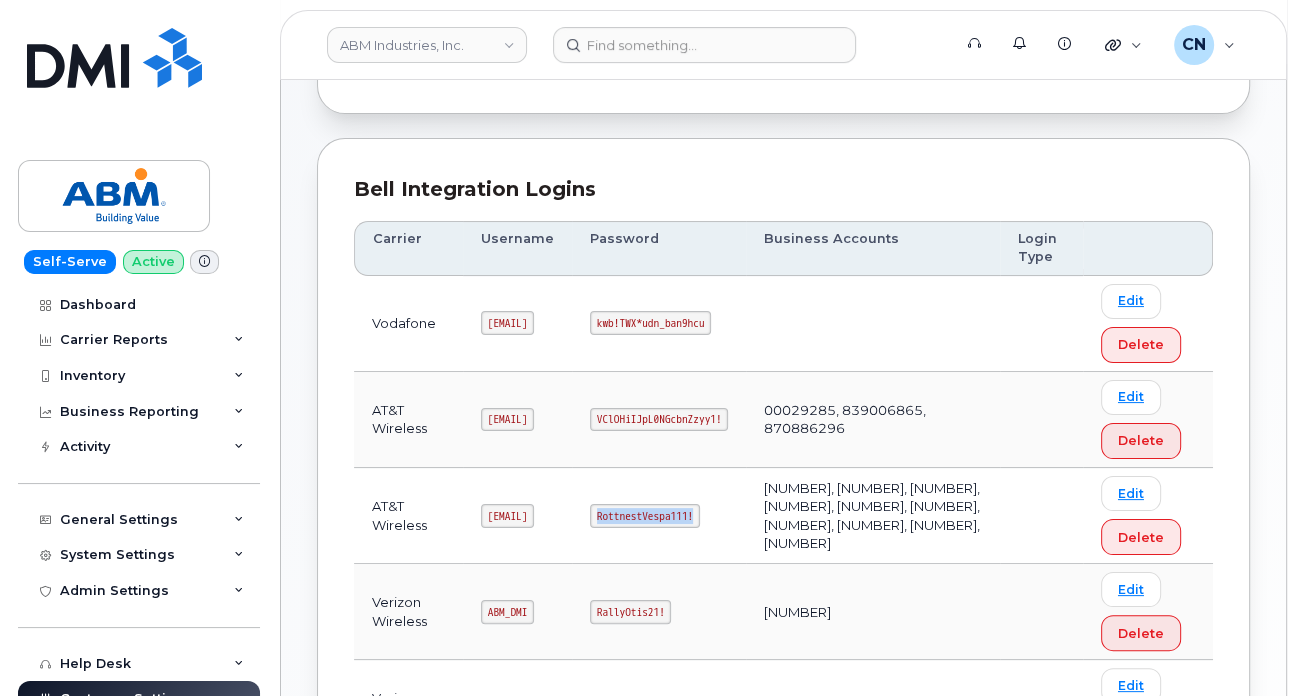 drag, startPoint x: 645, startPoint y: 540, endPoint x: 755, endPoint y: 553, distance: 110.76552 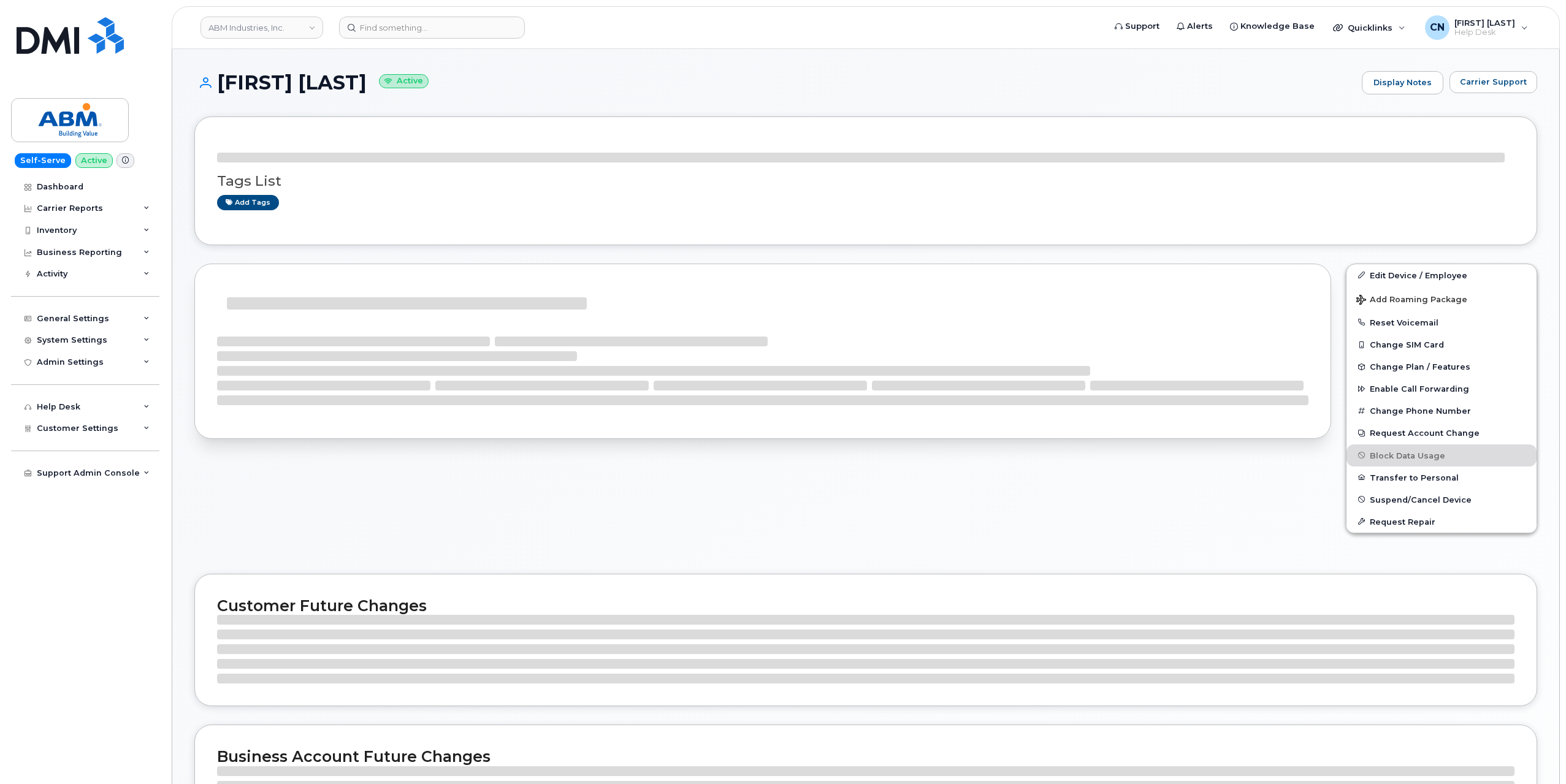 scroll, scrollTop: 0, scrollLeft: 0, axis: both 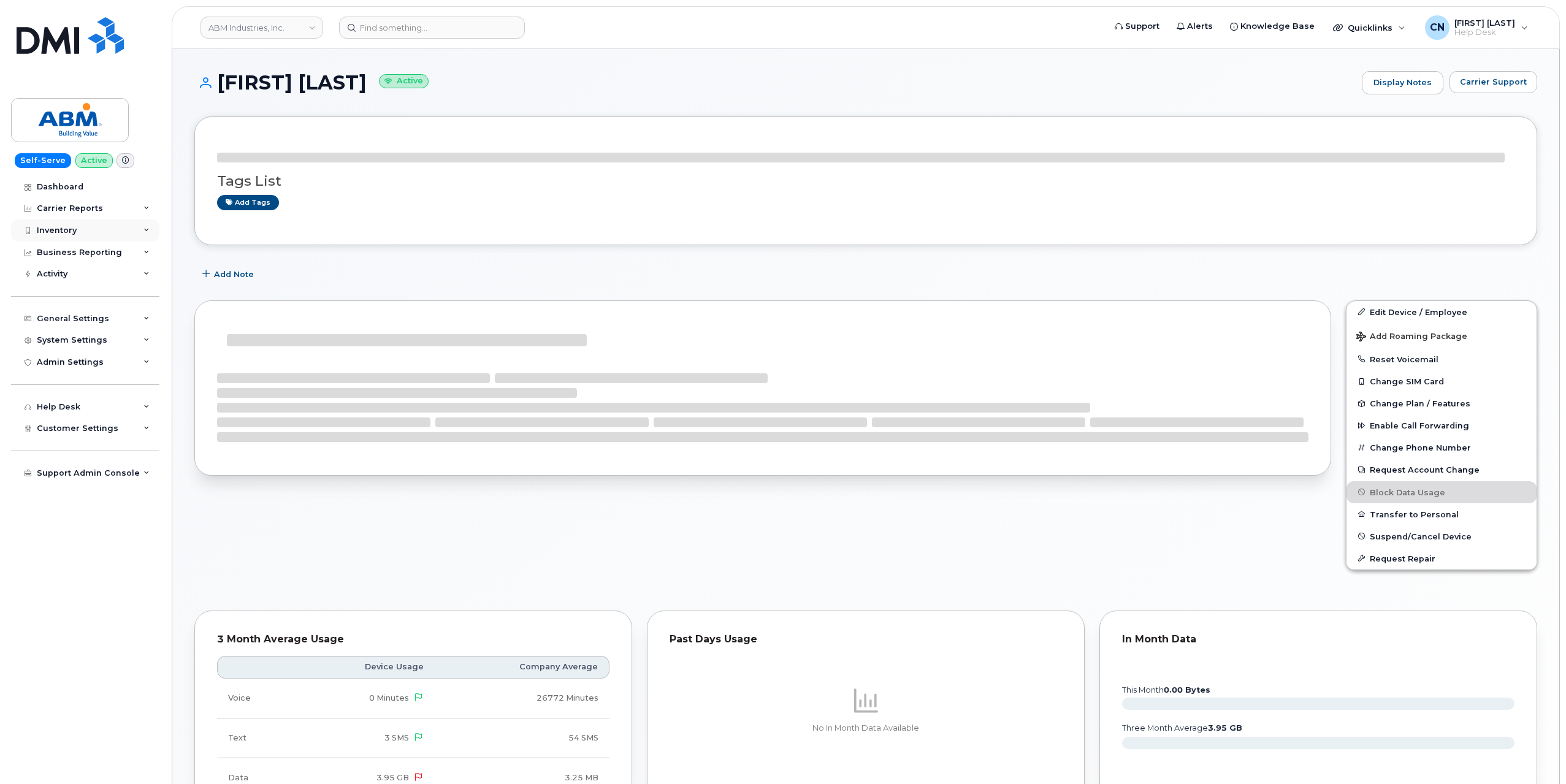 click on "Inventory" at bounding box center [85, 230] 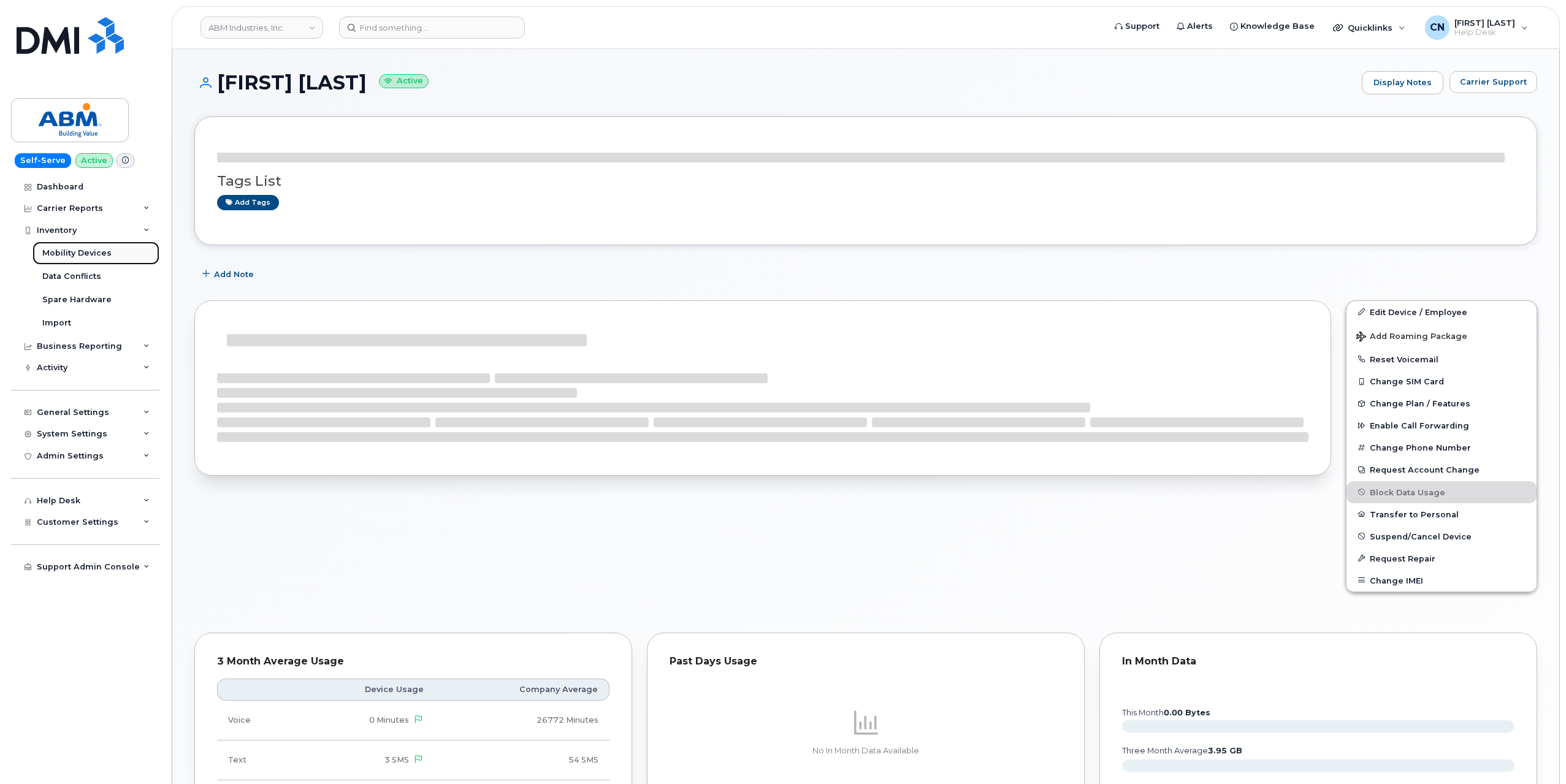 click on "Mobility Devices" at bounding box center (77, 253) 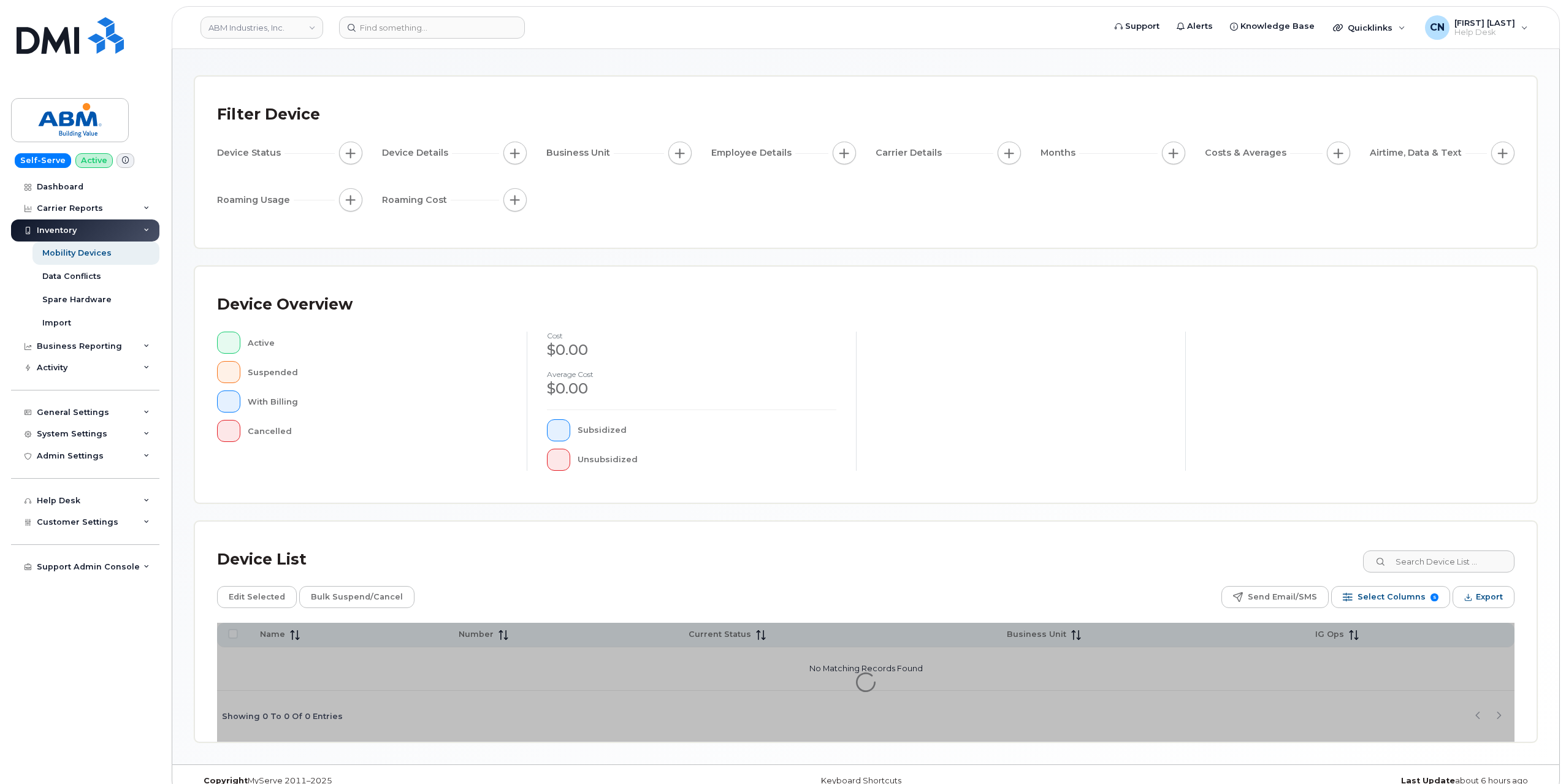 scroll, scrollTop: 78, scrollLeft: 0, axis: vertical 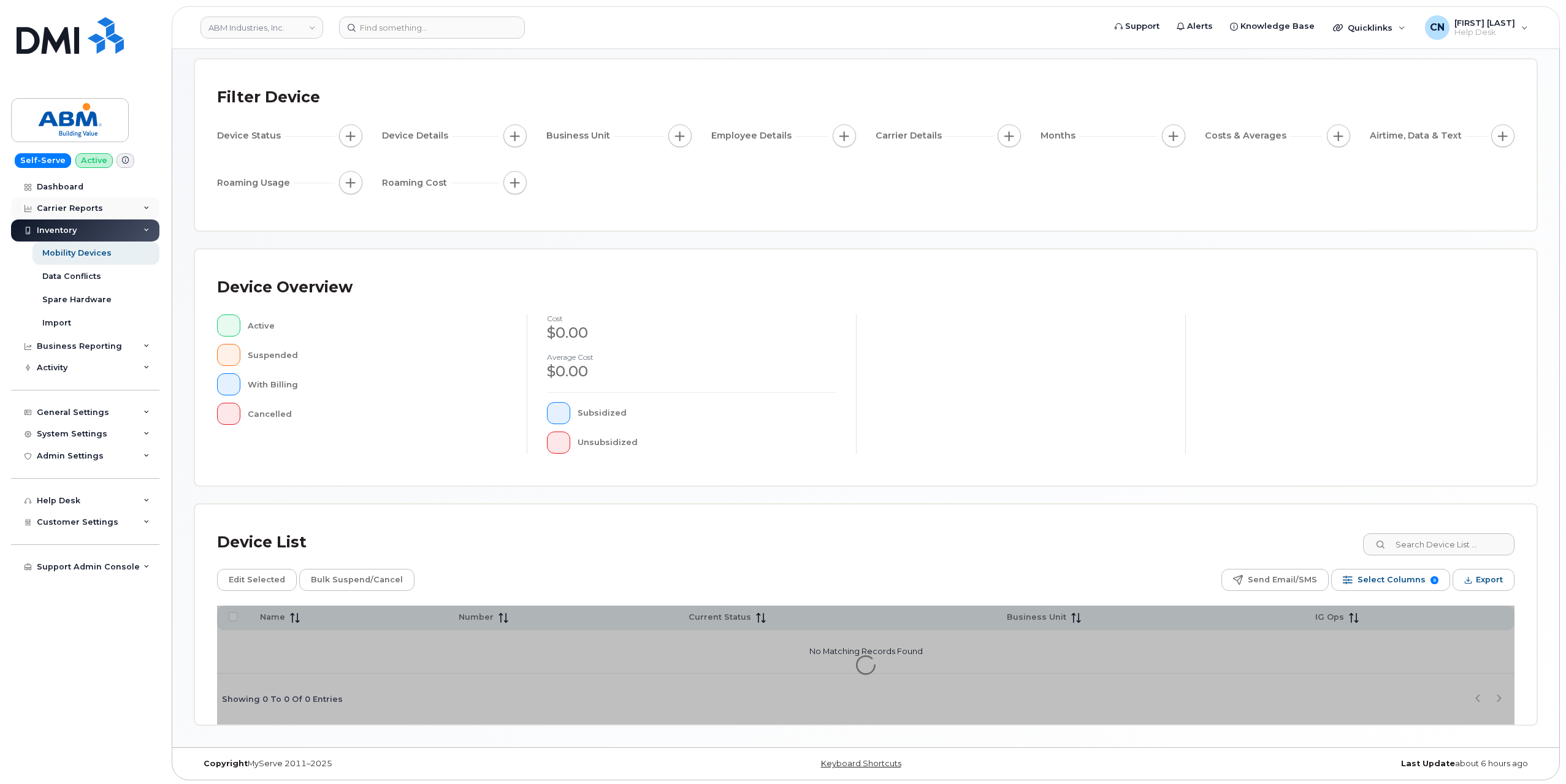 click on "Carrier Reports" at bounding box center (70, 208) 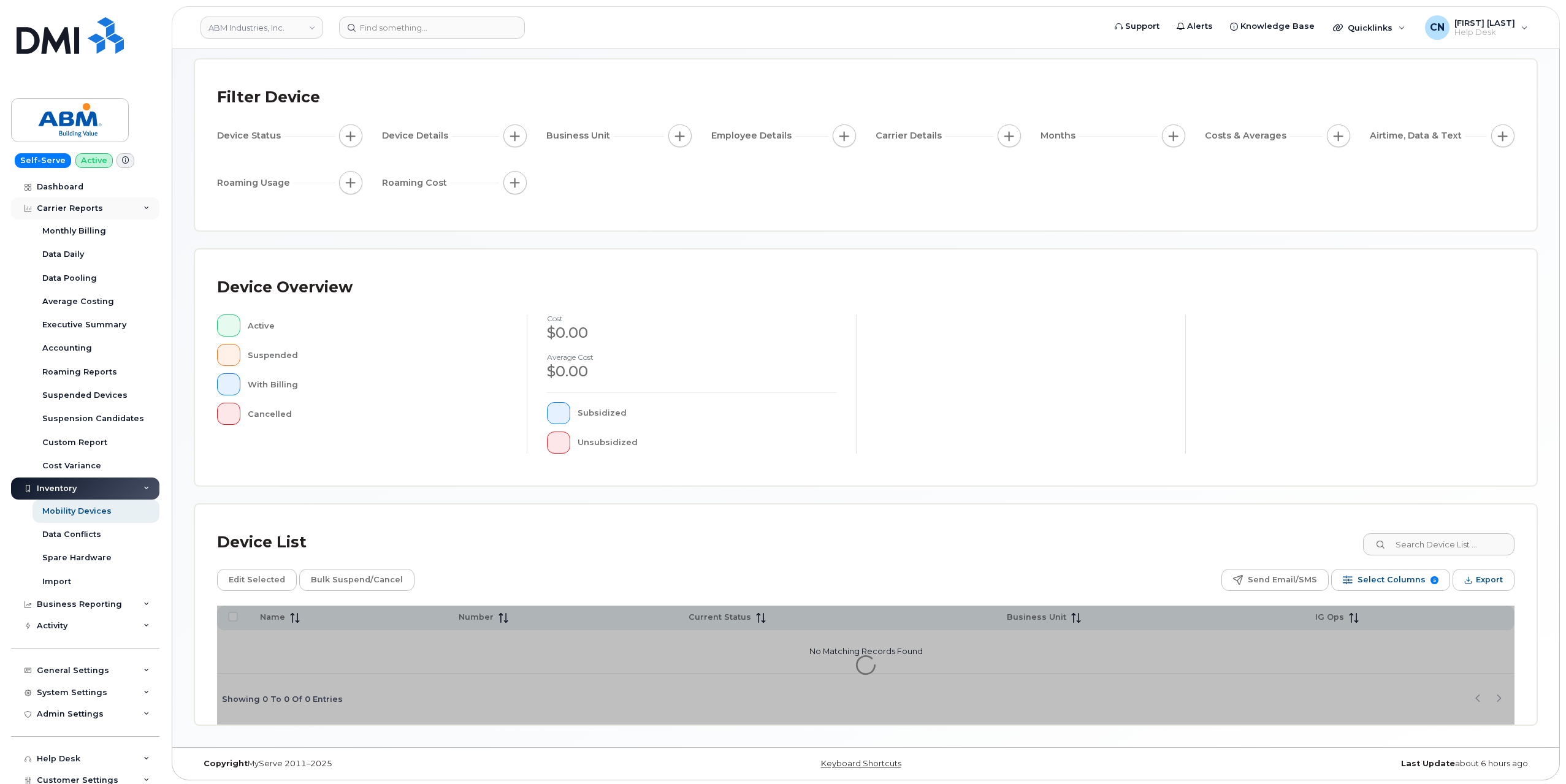 click on "Carrier Reports" at bounding box center (70, 208) 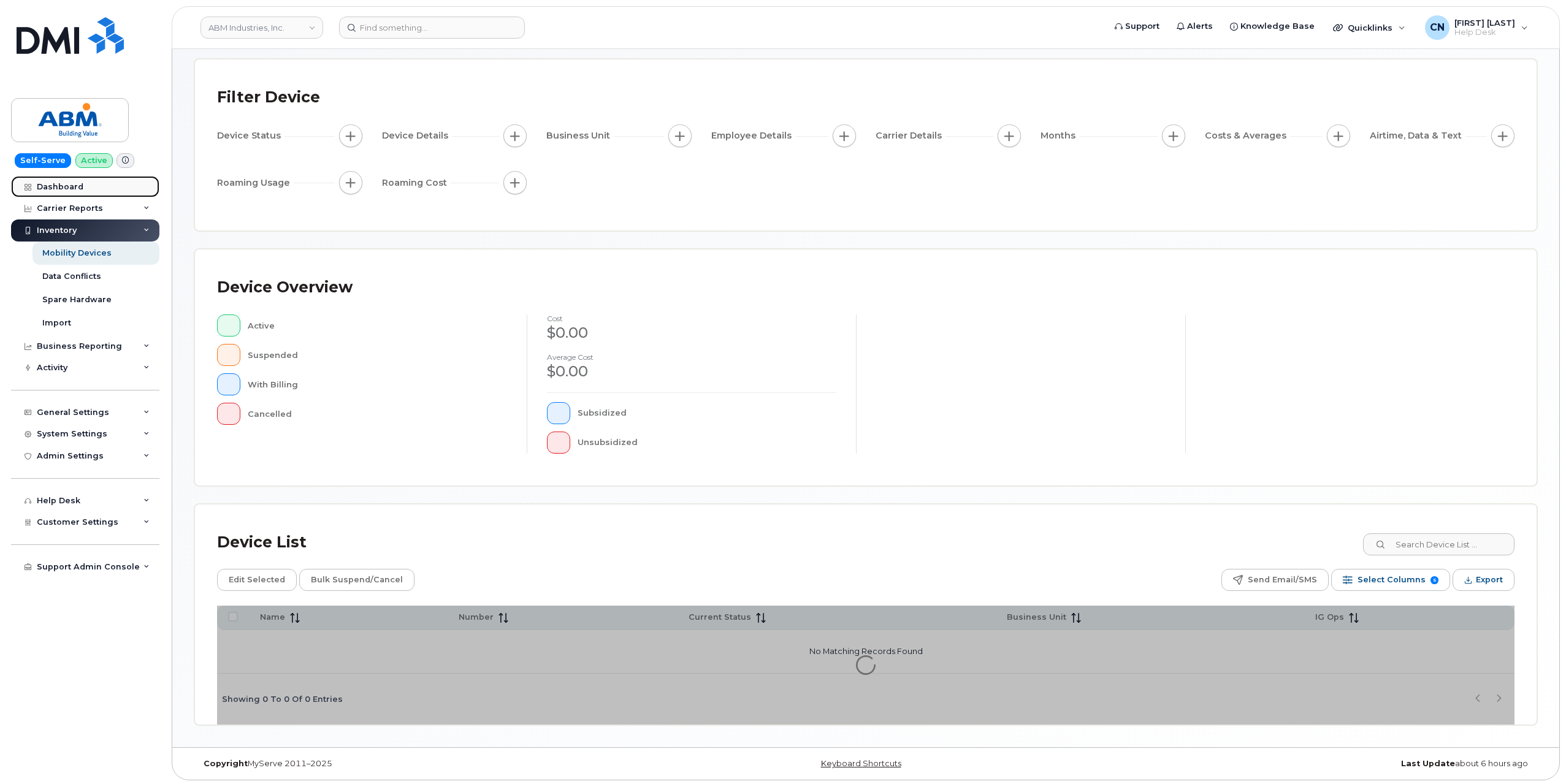 click on "Dashboard" at bounding box center [60, 187] 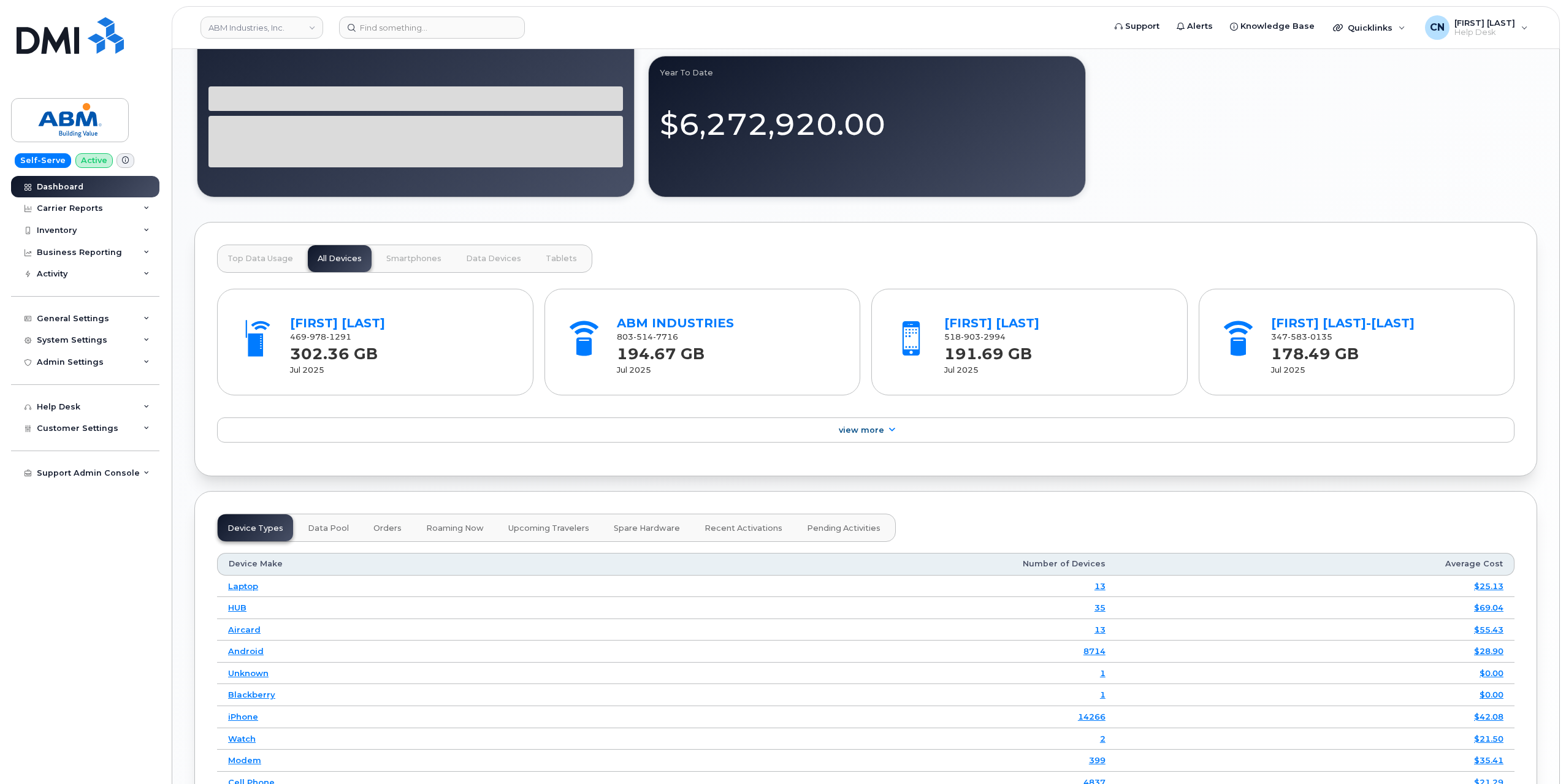 scroll, scrollTop: 1103, scrollLeft: 0, axis: vertical 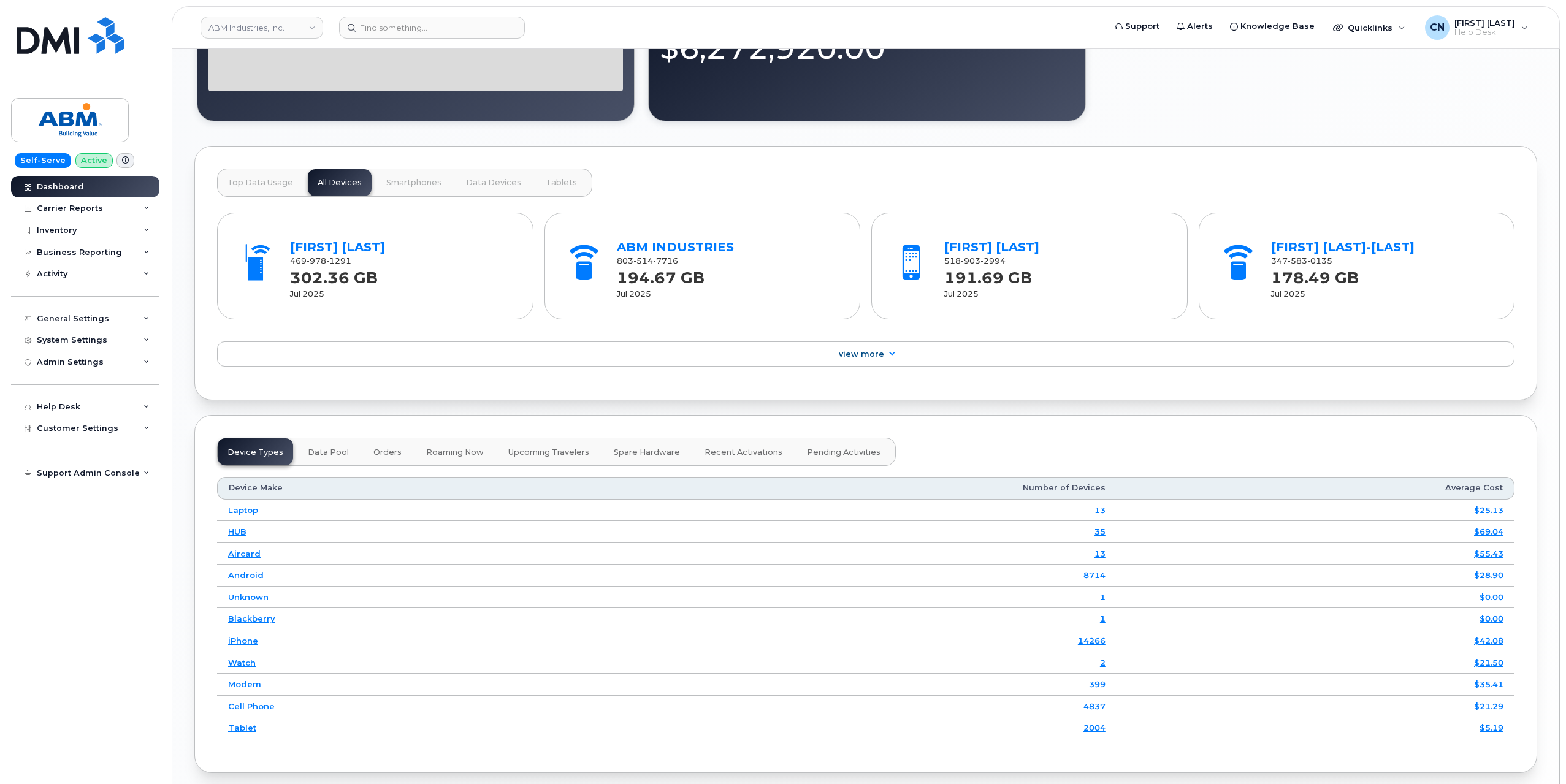 drag, startPoint x: 695, startPoint y: 258, endPoint x: 616, endPoint y: 259, distance: 79.00633 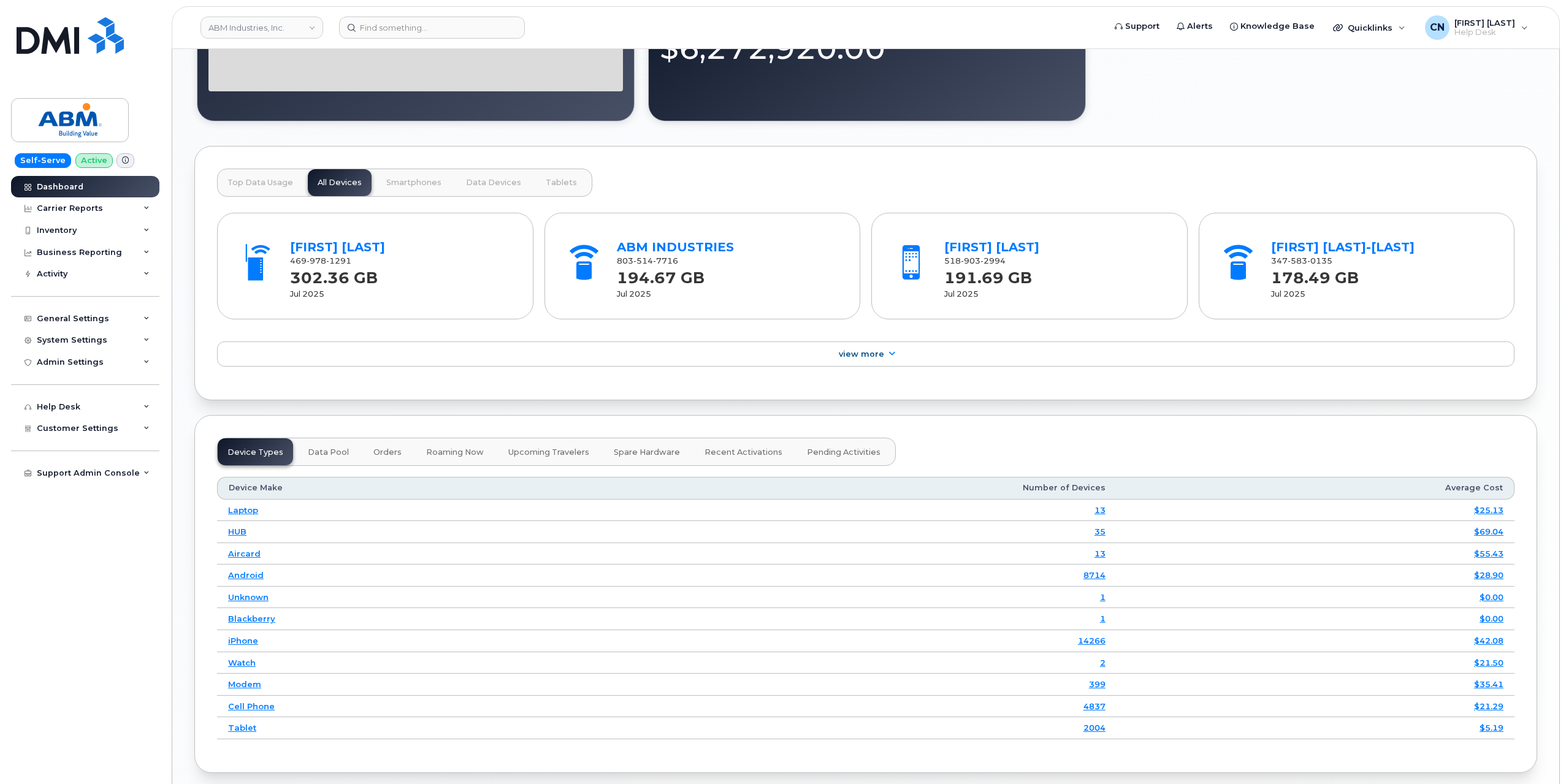scroll, scrollTop: 1073, scrollLeft: 0, axis: vertical 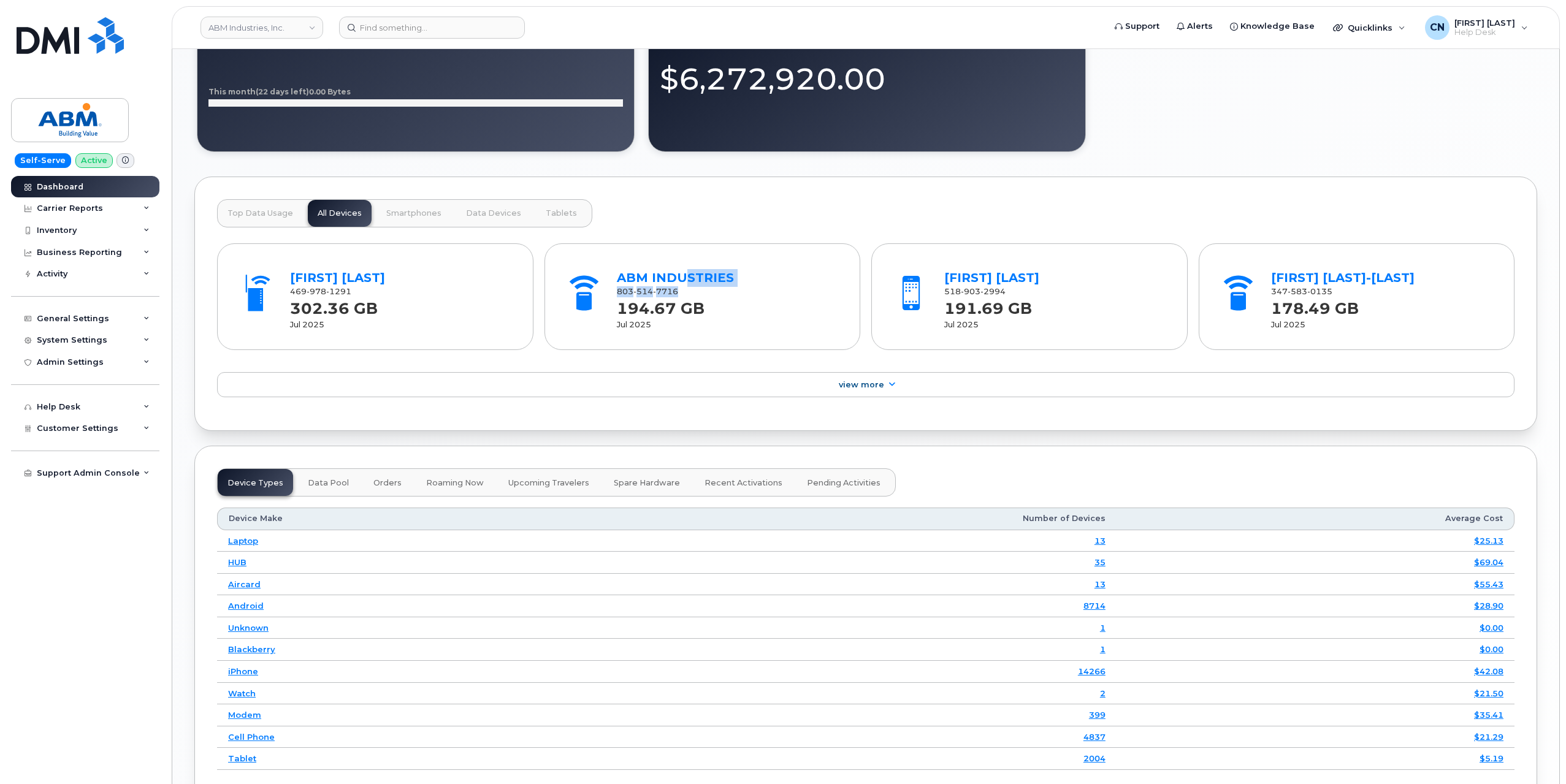 drag, startPoint x: 616, startPoint y: 259, endPoint x: 681, endPoint y: 254, distance: 65.19202 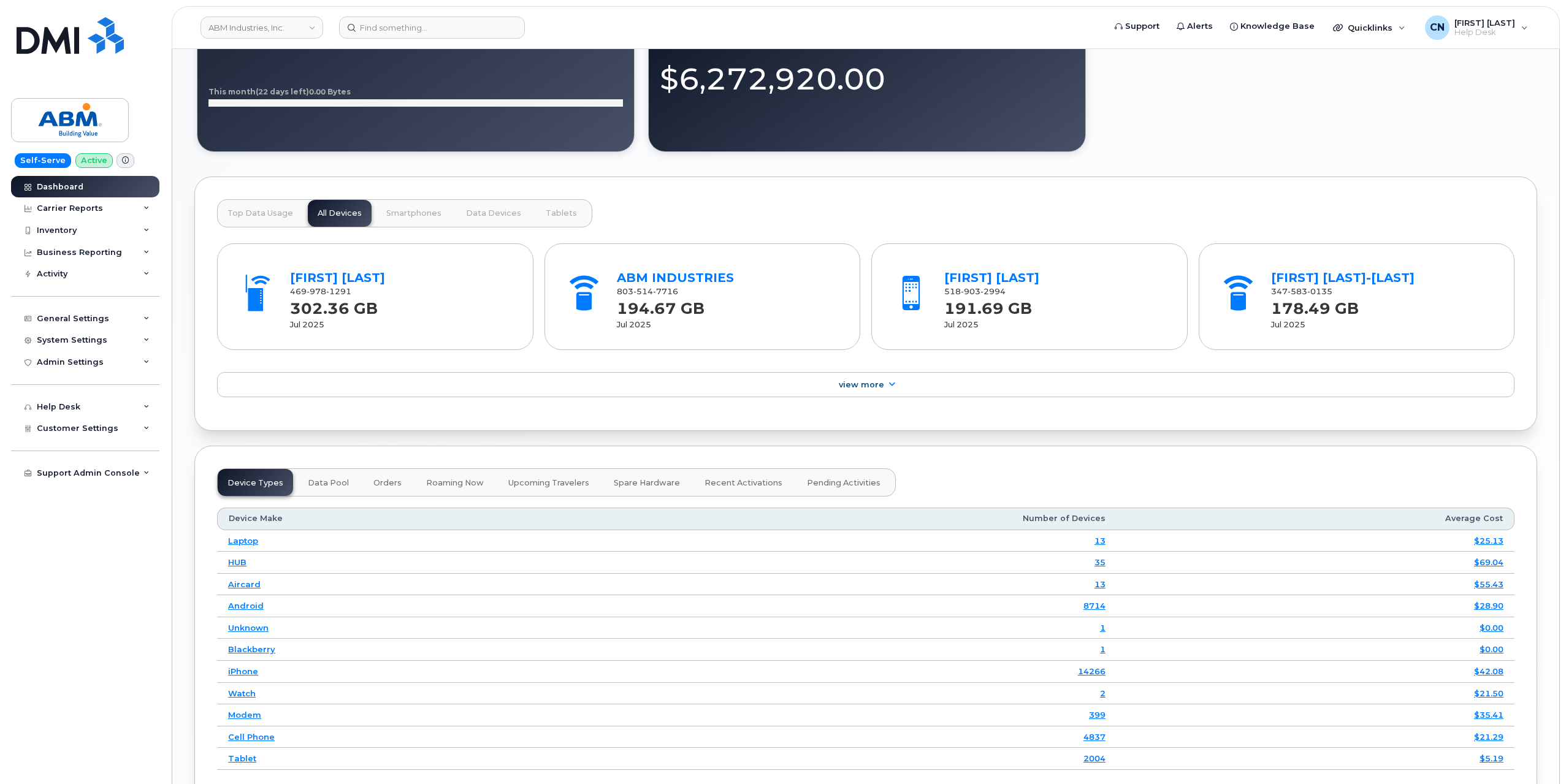 click at bounding box center (584, 293) 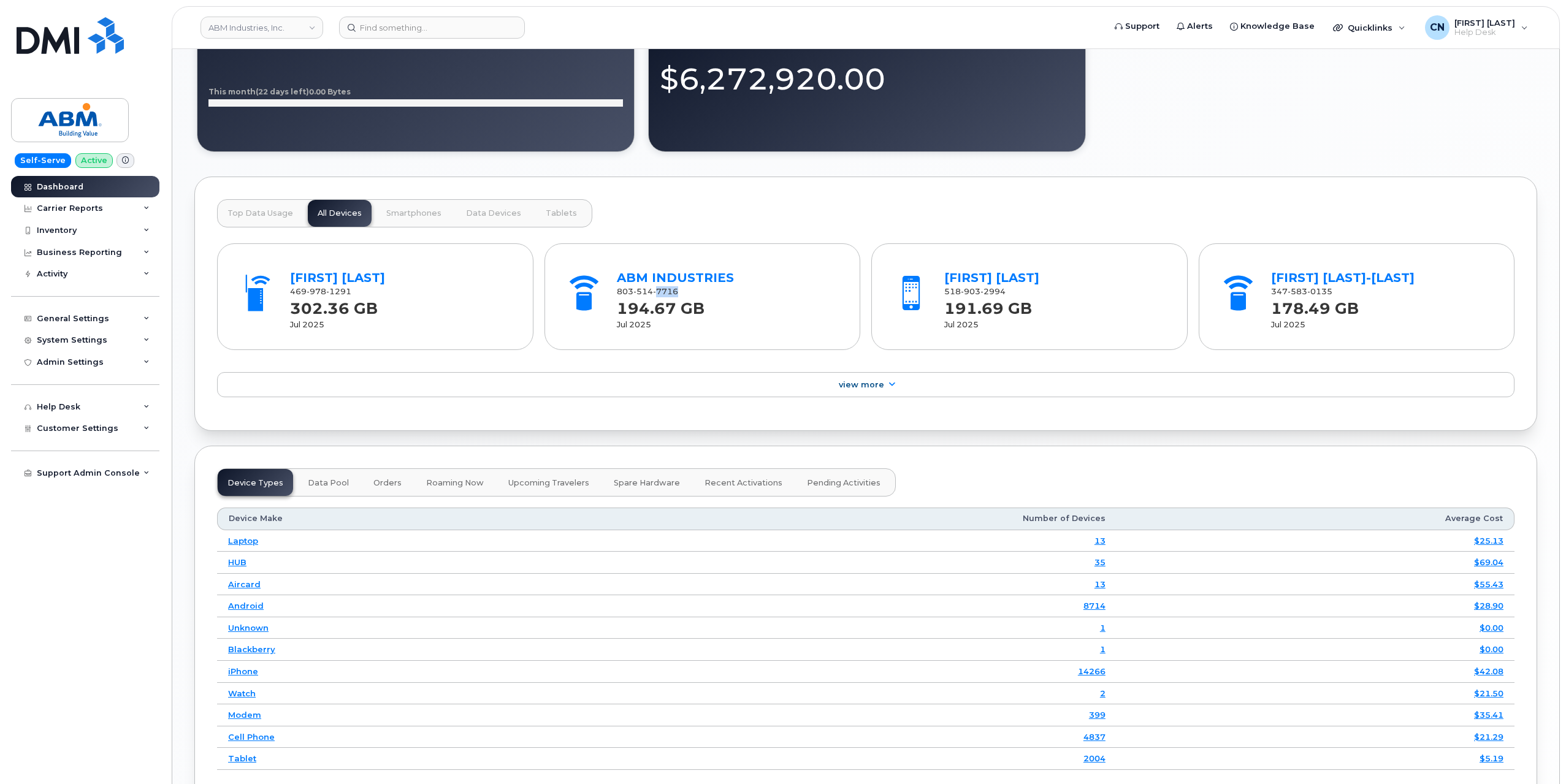 drag, startPoint x: 617, startPoint y: 291, endPoint x: 652, endPoint y: 285, distance: 35.510562 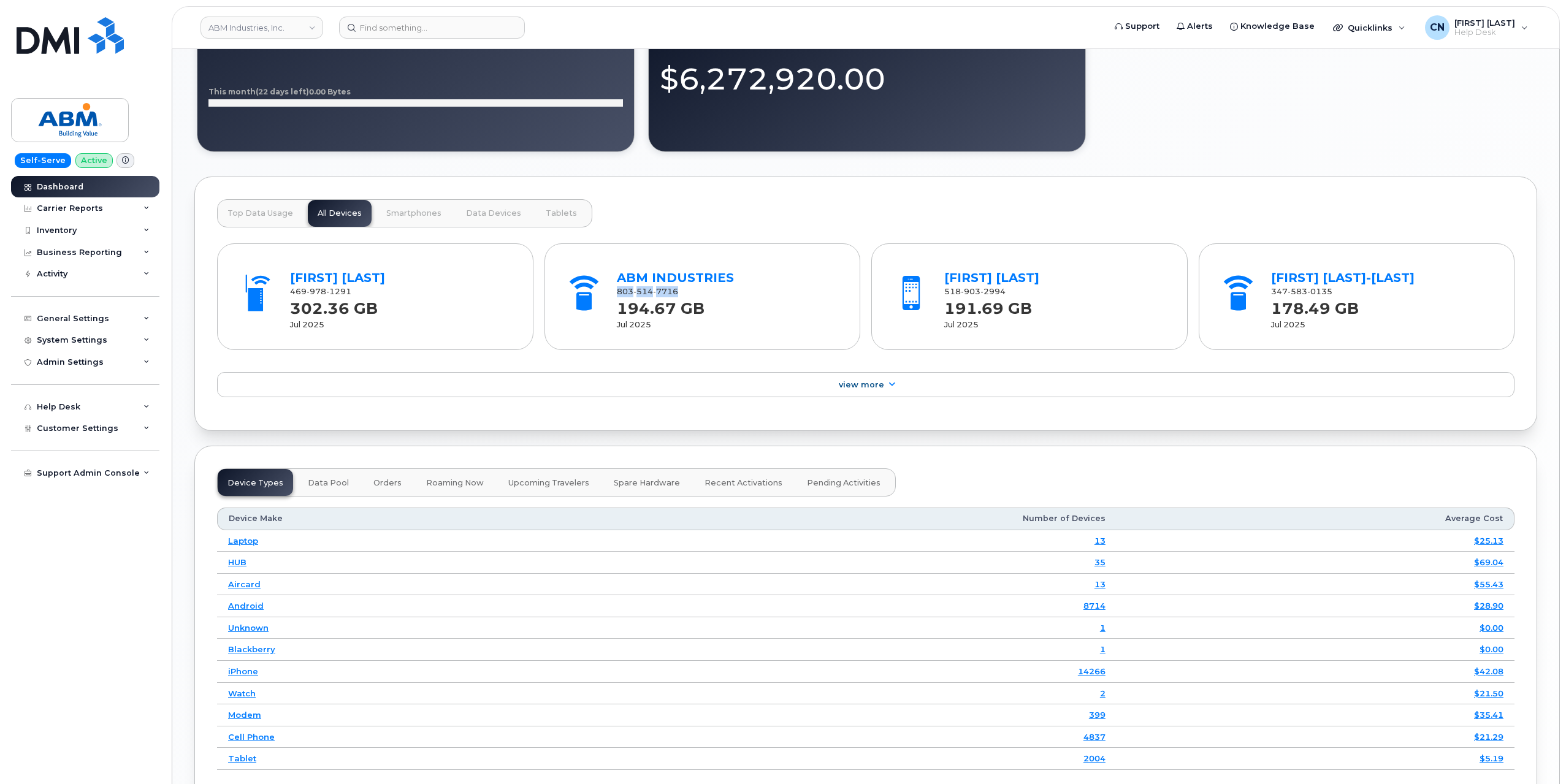 drag, startPoint x: 685, startPoint y: 287, endPoint x: 616, endPoint y: 285, distance: 69.02898 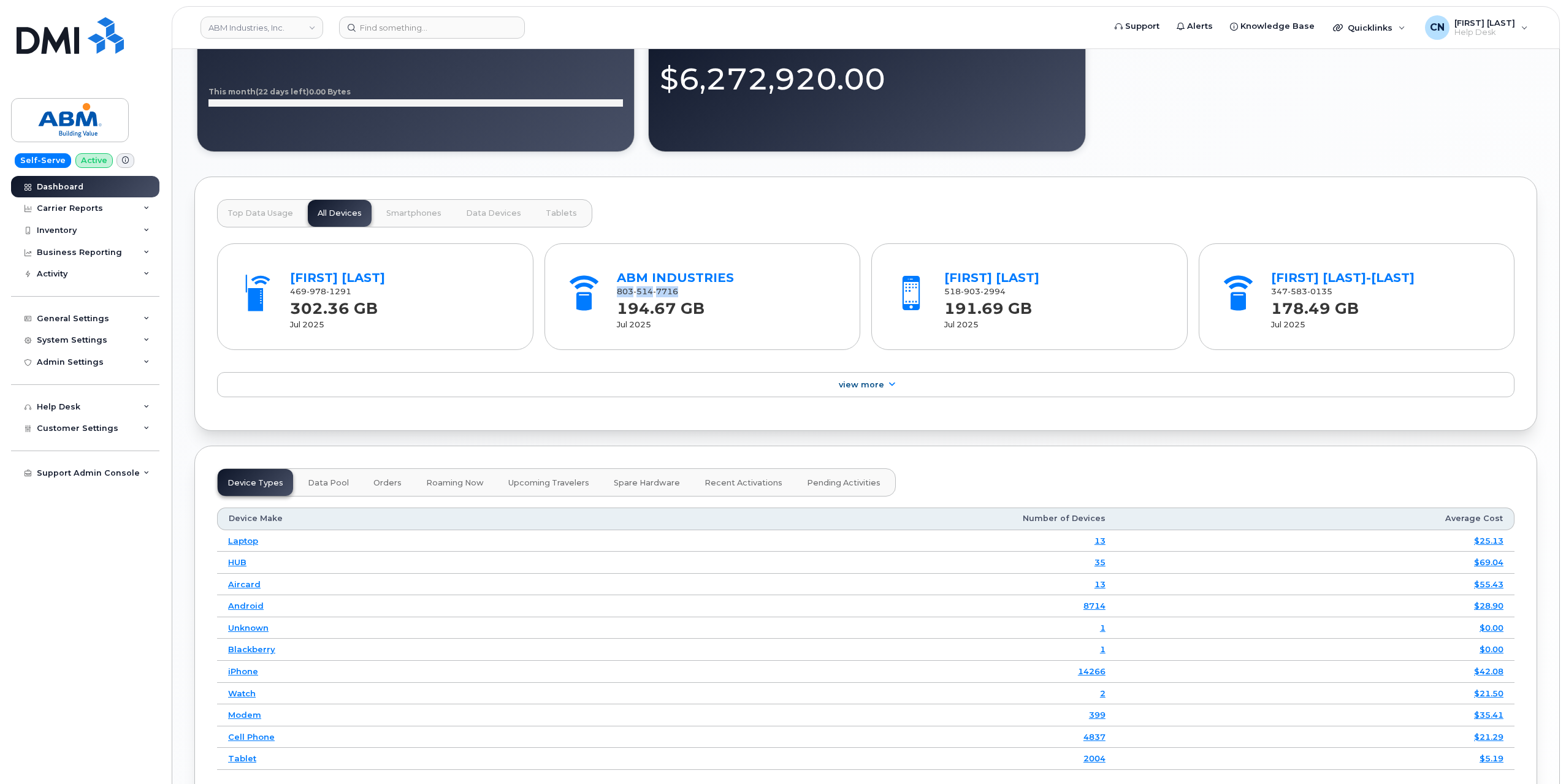 click on "[COMPANY] [PHONE] [NUMBER] [MONTH] [YEAR]" at bounding box center (727, 296) 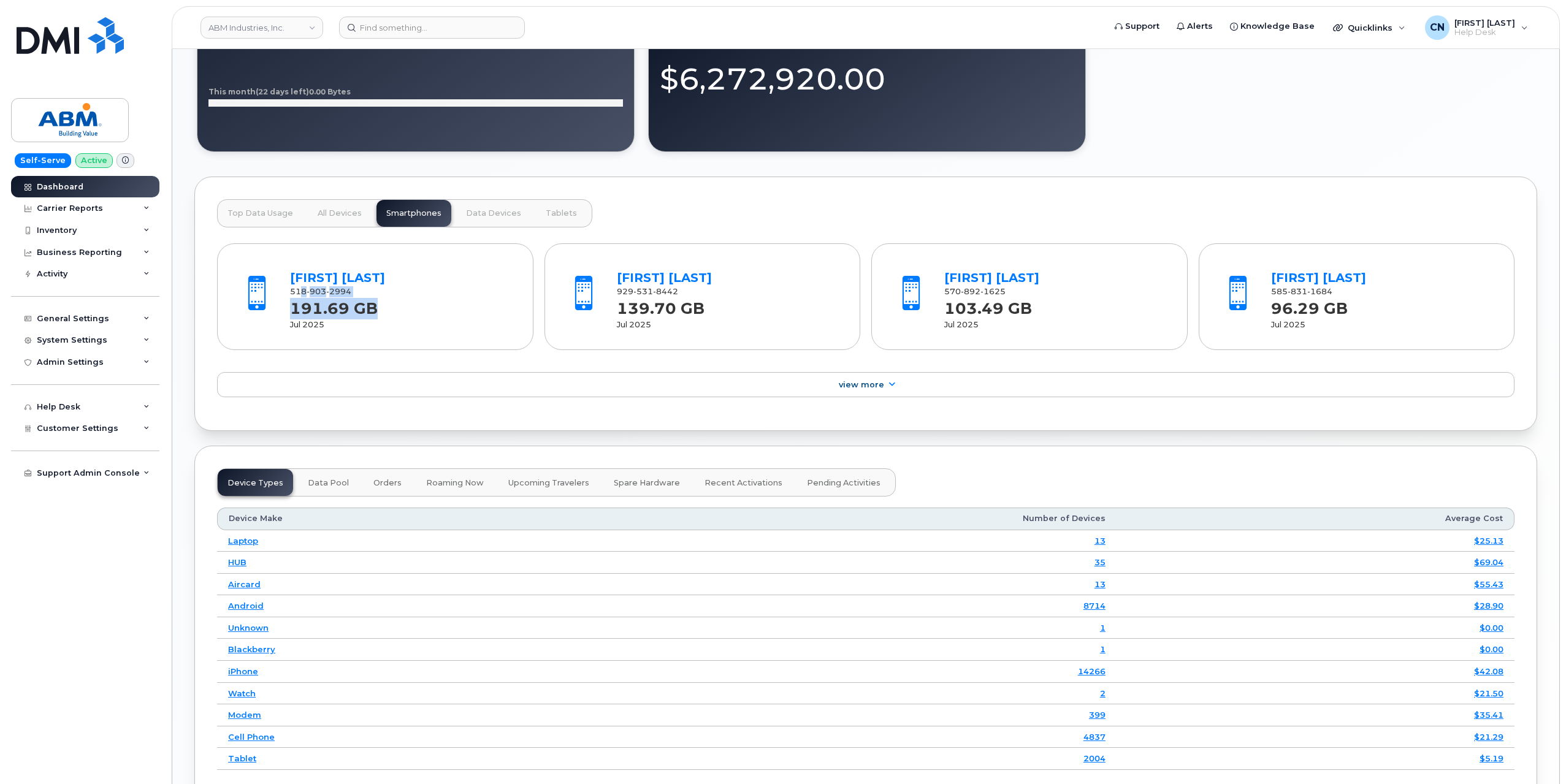 drag, startPoint x: 373, startPoint y: 291, endPoint x: 301, endPoint y: 286, distance: 72.173402 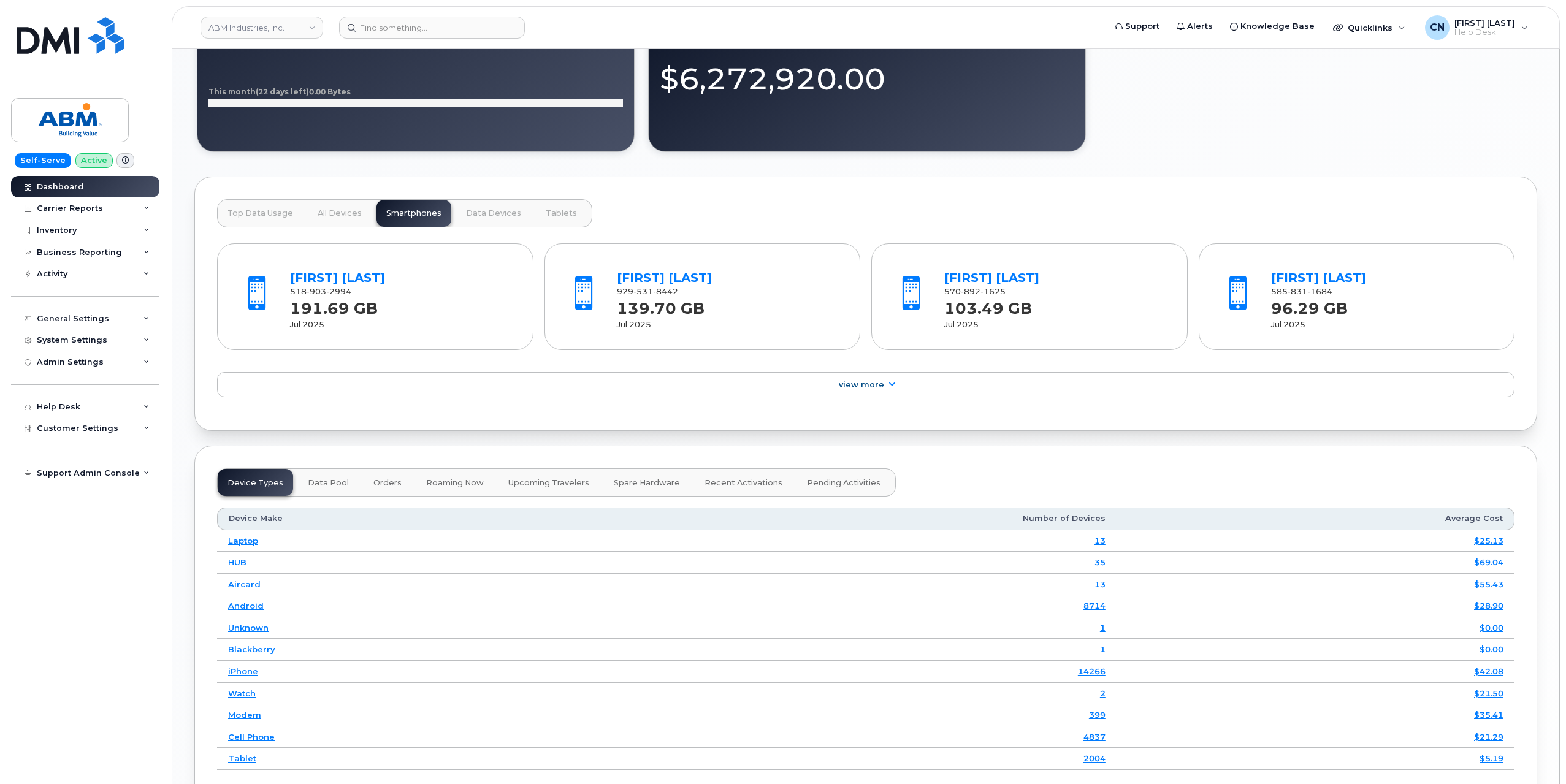 click on "[PHONE]" at bounding box center [321, 291] 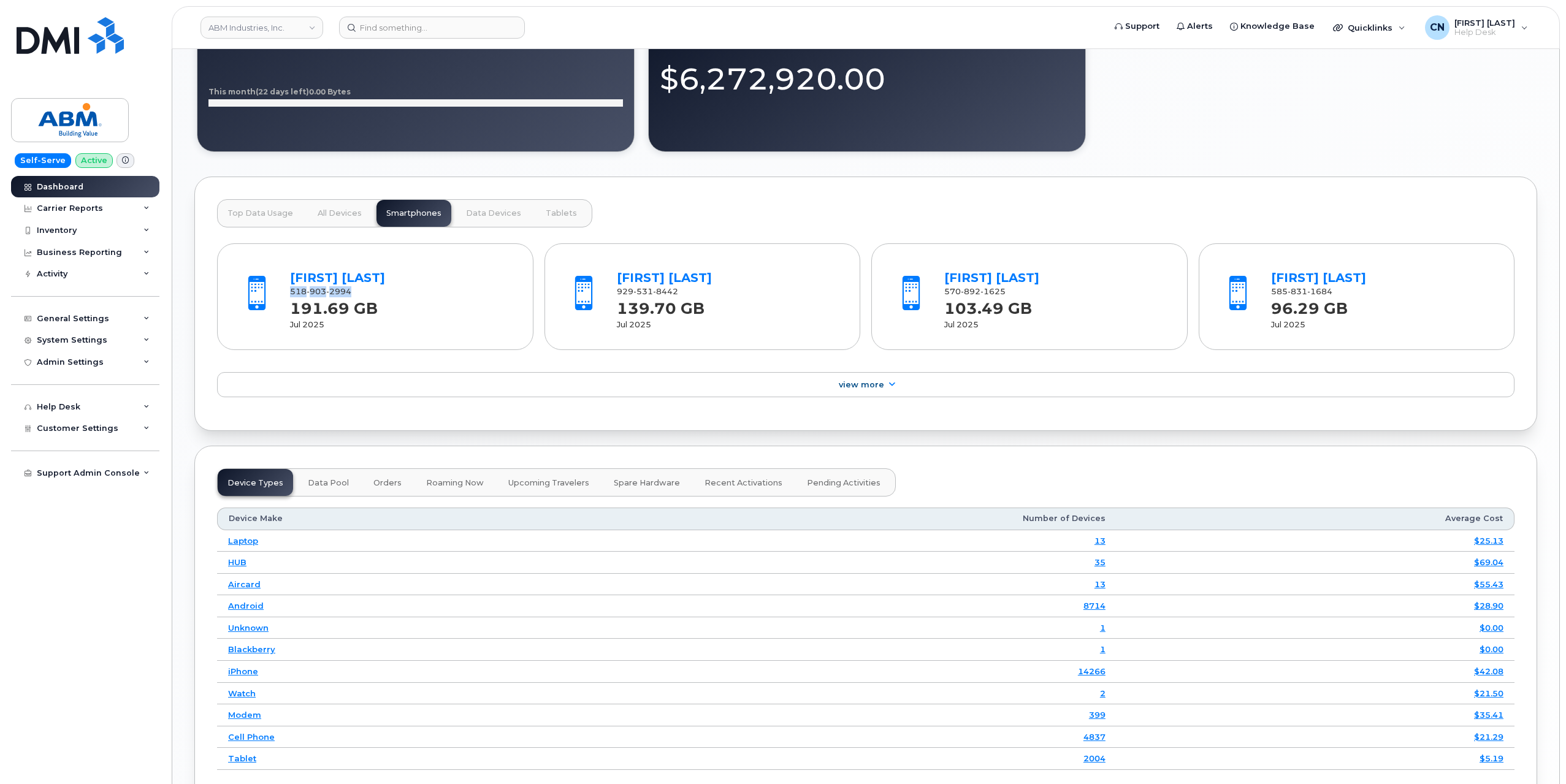 drag, startPoint x: 289, startPoint y: 286, endPoint x: 350, endPoint y: 287, distance: 61.0082 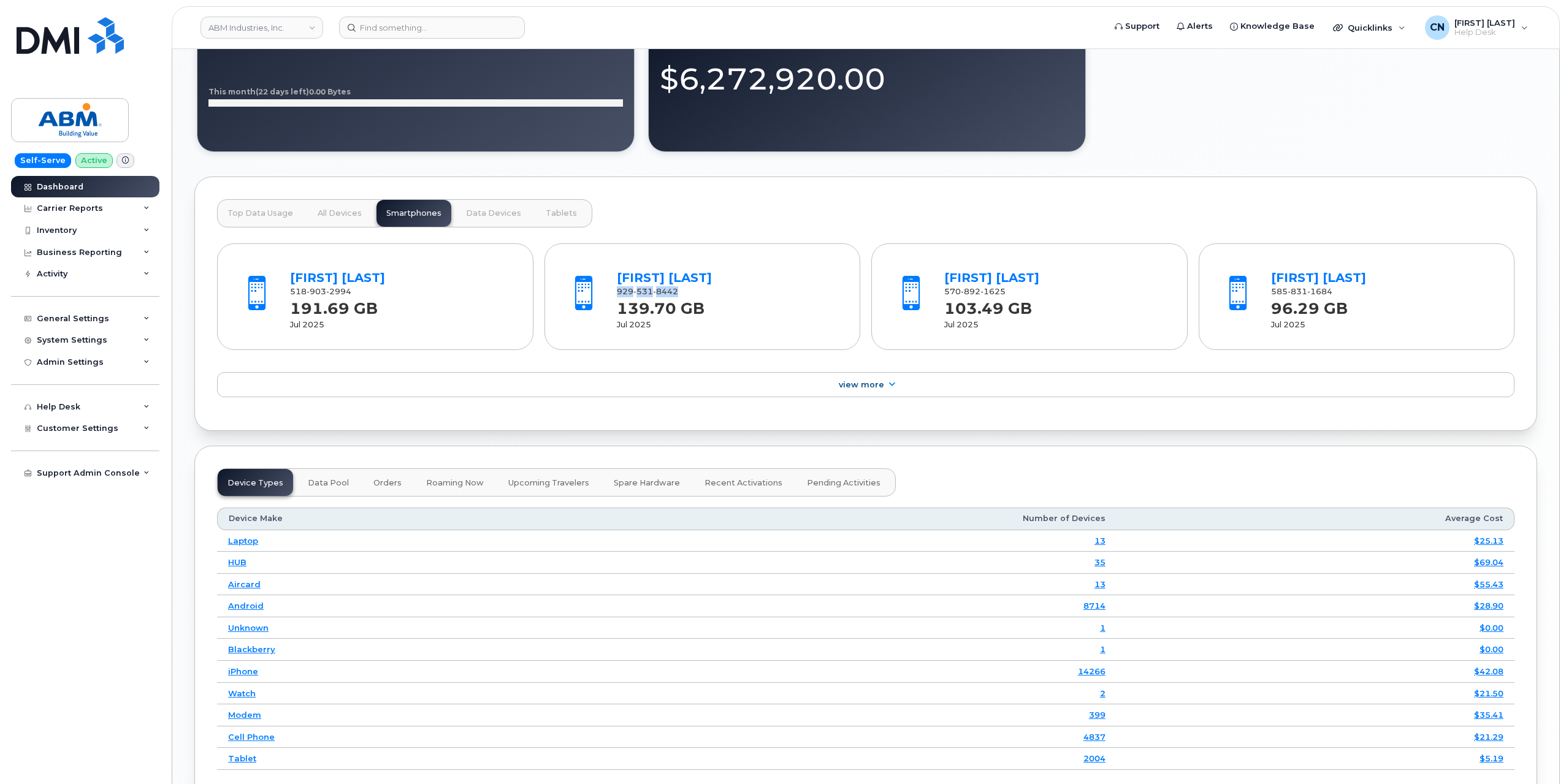 drag, startPoint x: 686, startPoint y: 285, endPoint x: 616, endPoint y: 284, distance: 70.00714 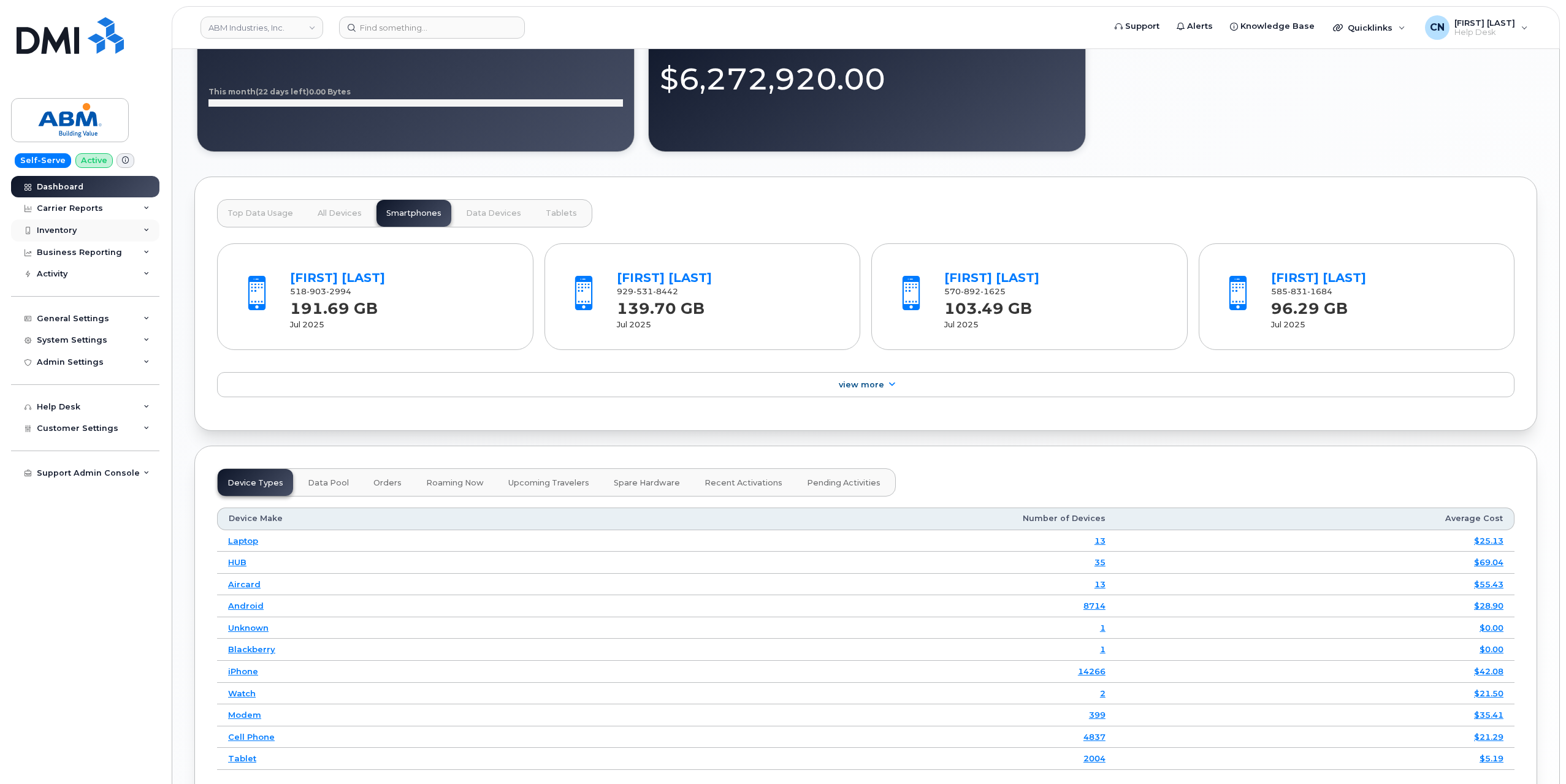 click on "Inventory" at bounding box center [85, 230] 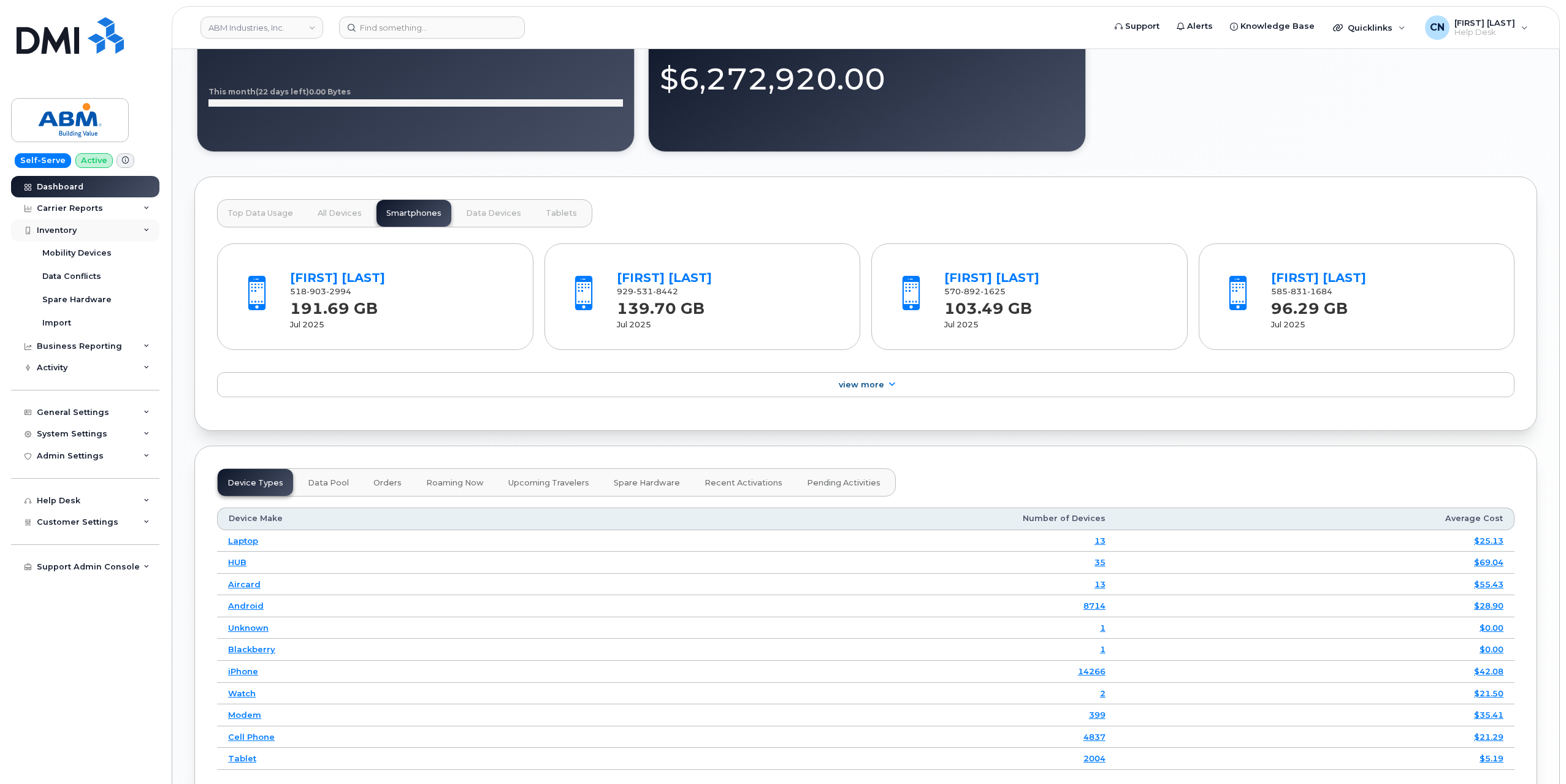 click on "Inventory" at bounding box center (85, 230) 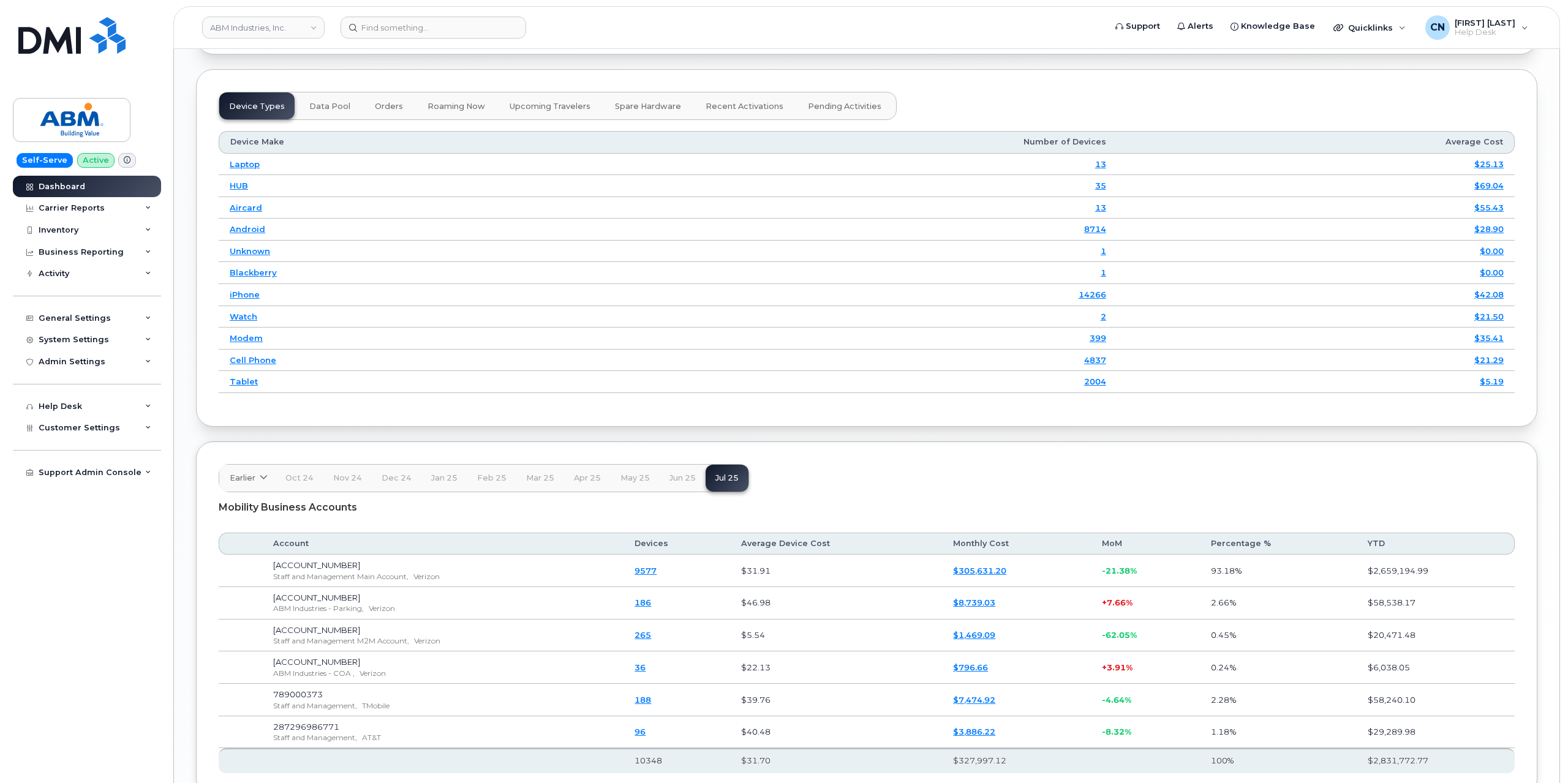 scroll, scrollTop: 1528, scrollLeft: 0, axis: vertical 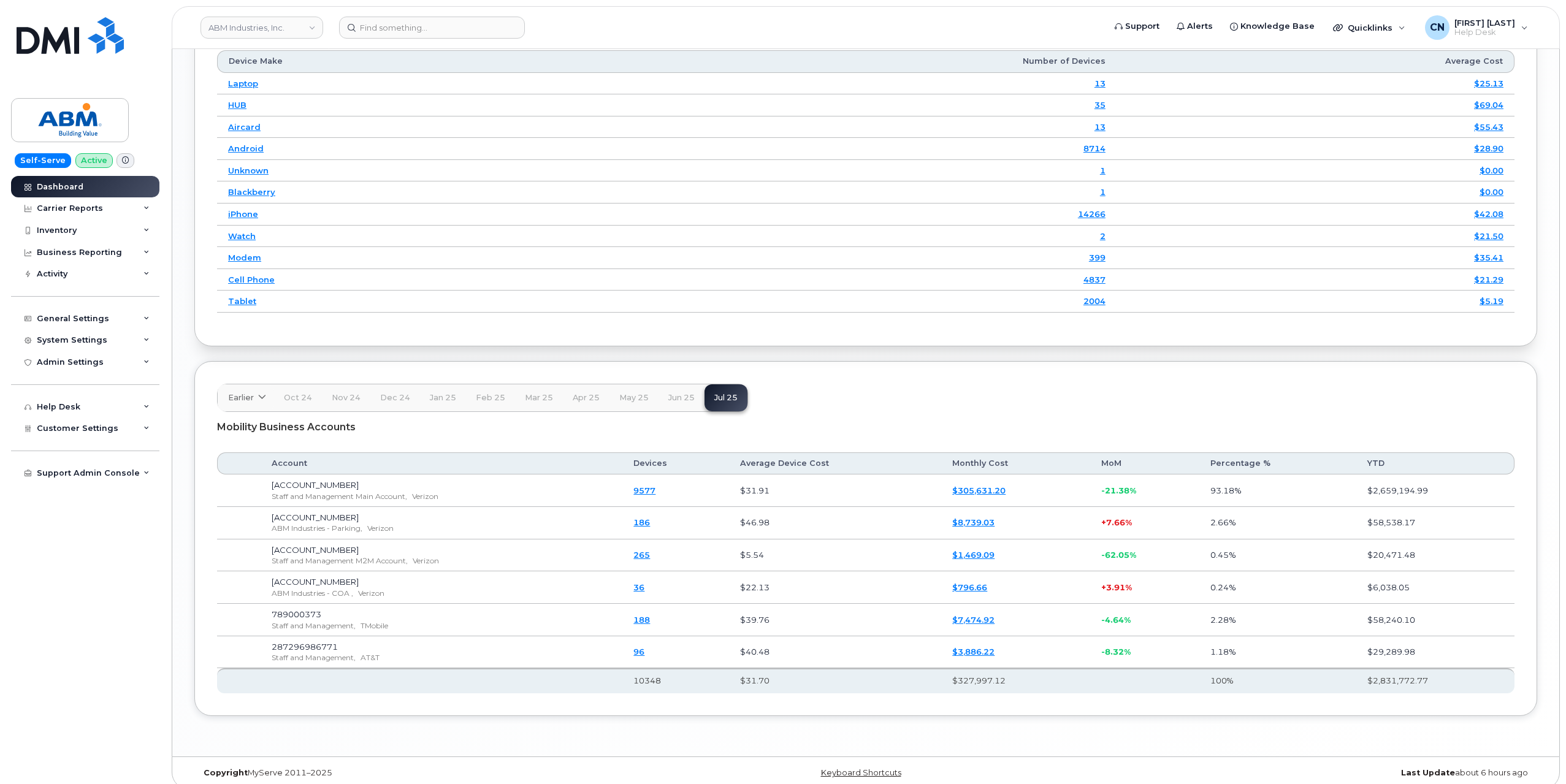 click on "287296986771" at bounding box center [305, 647] 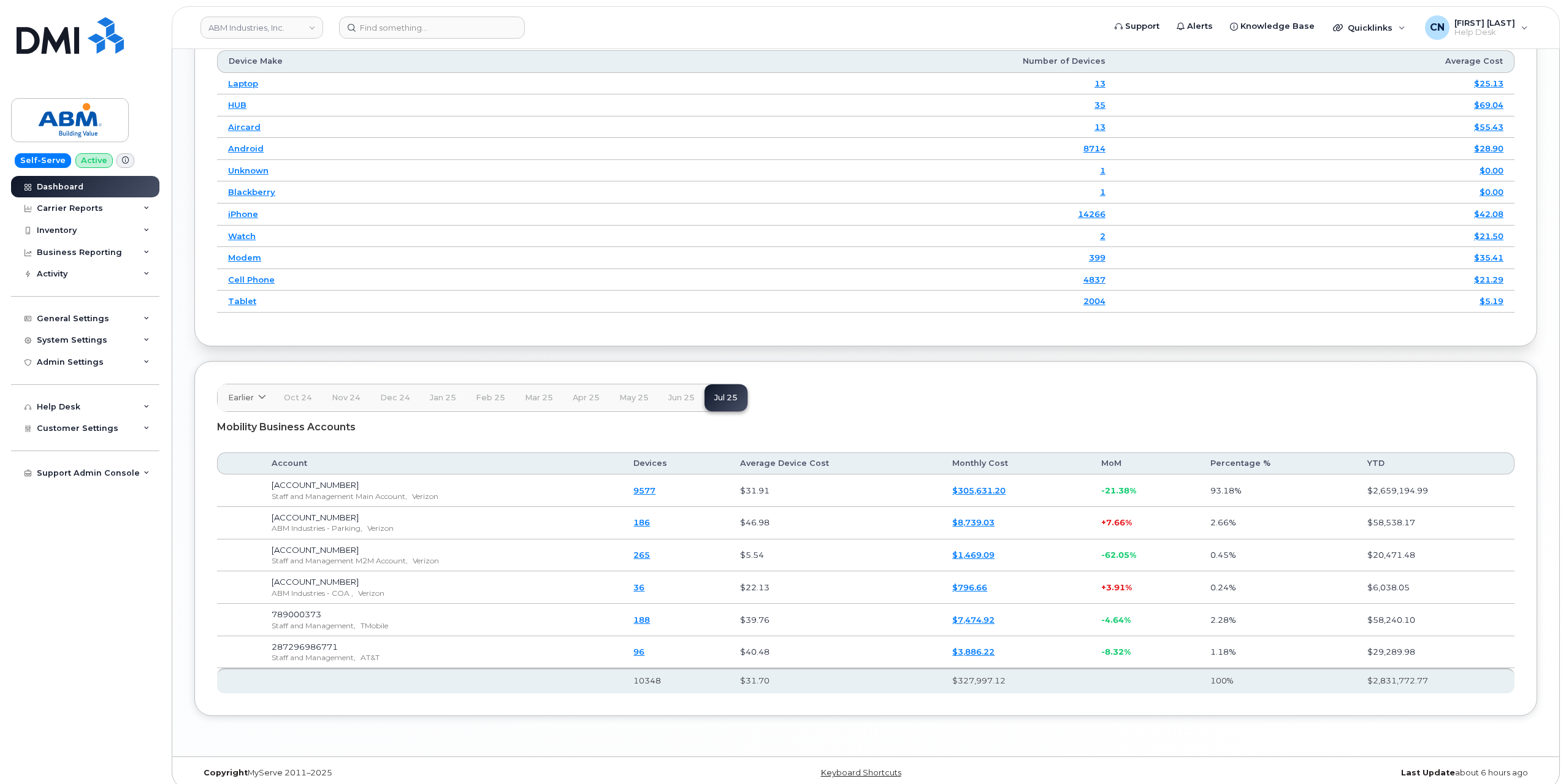 click on "96" at bounding box center (639, 652) 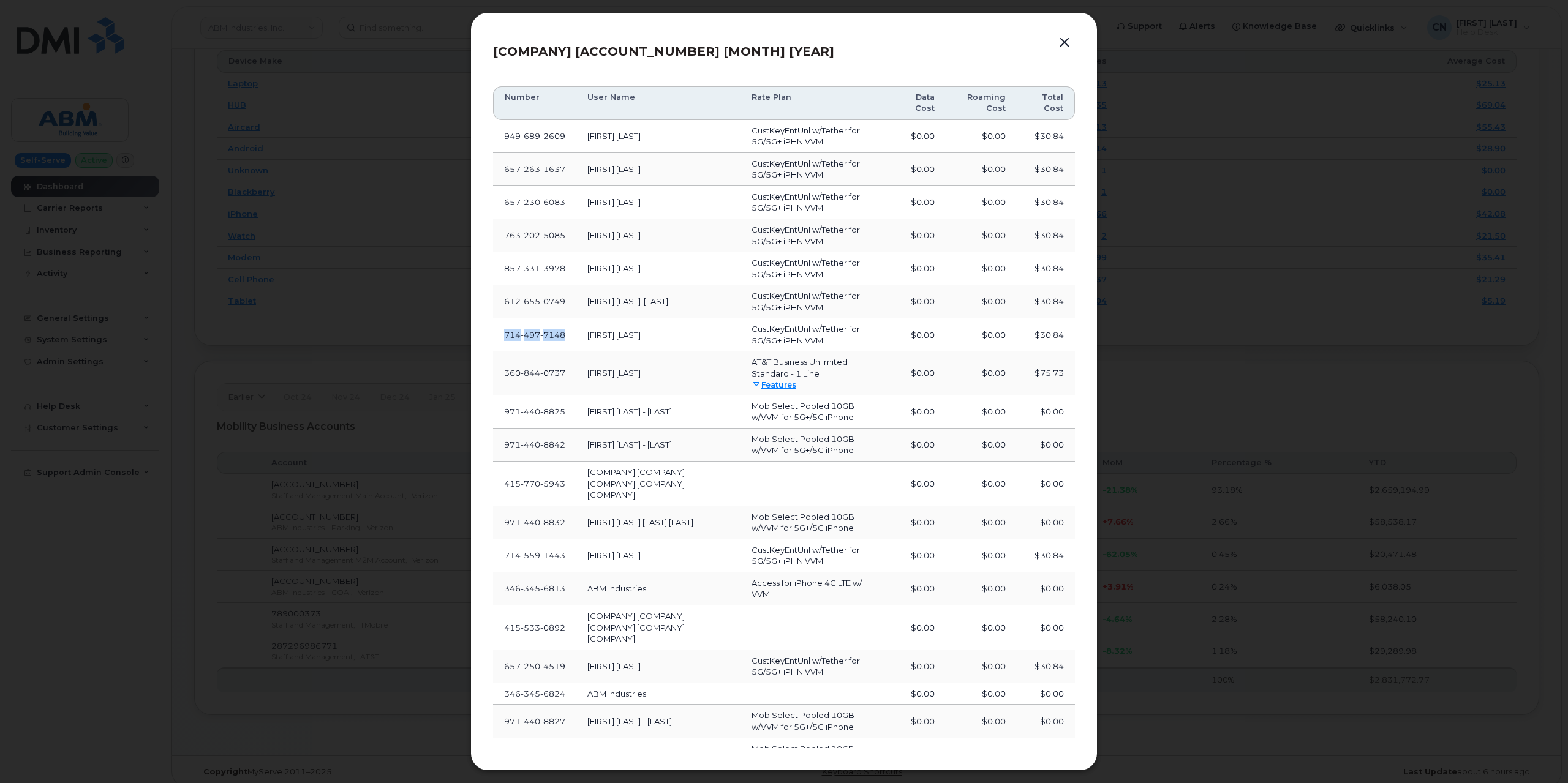 drag, startPoint x: 576, startPoint y: 335, endPoint x: 499, endPoint y: 334, distance: 77.00649 